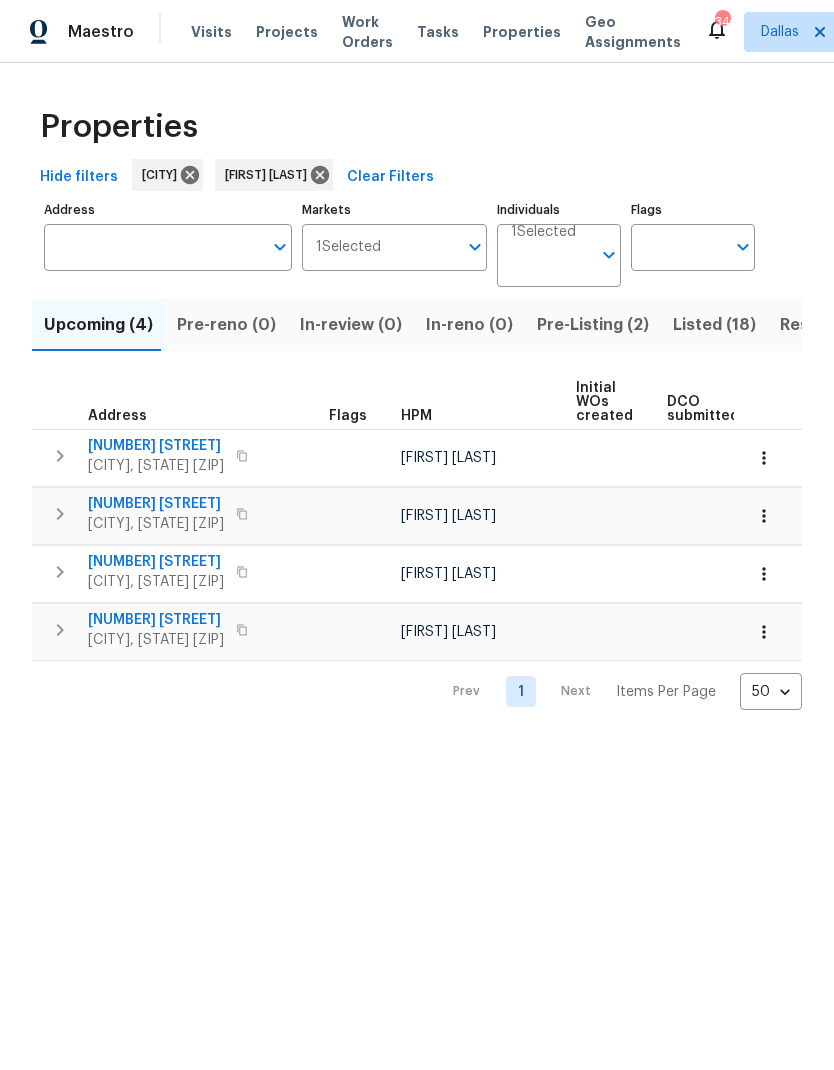 scroll, scrollTop: 0, scrollLeft: 0, axis: both 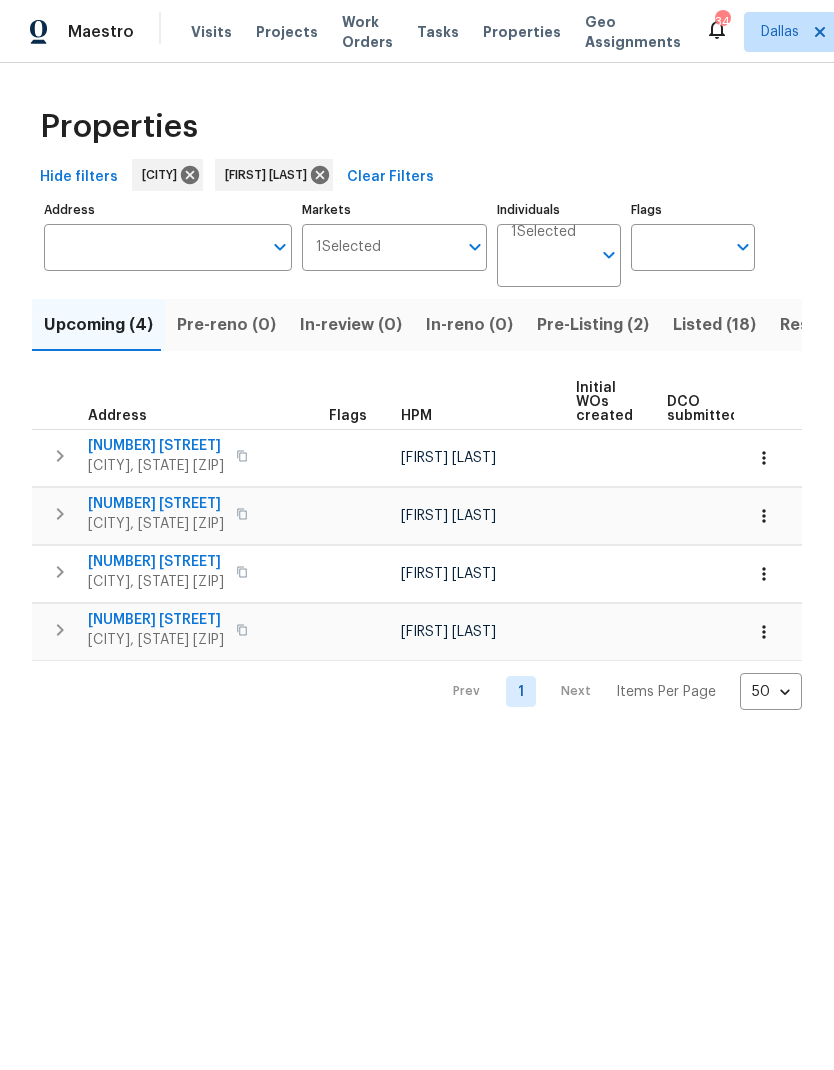 click on "[NUMBER] [STREET]" at bounding box center (156, 562) 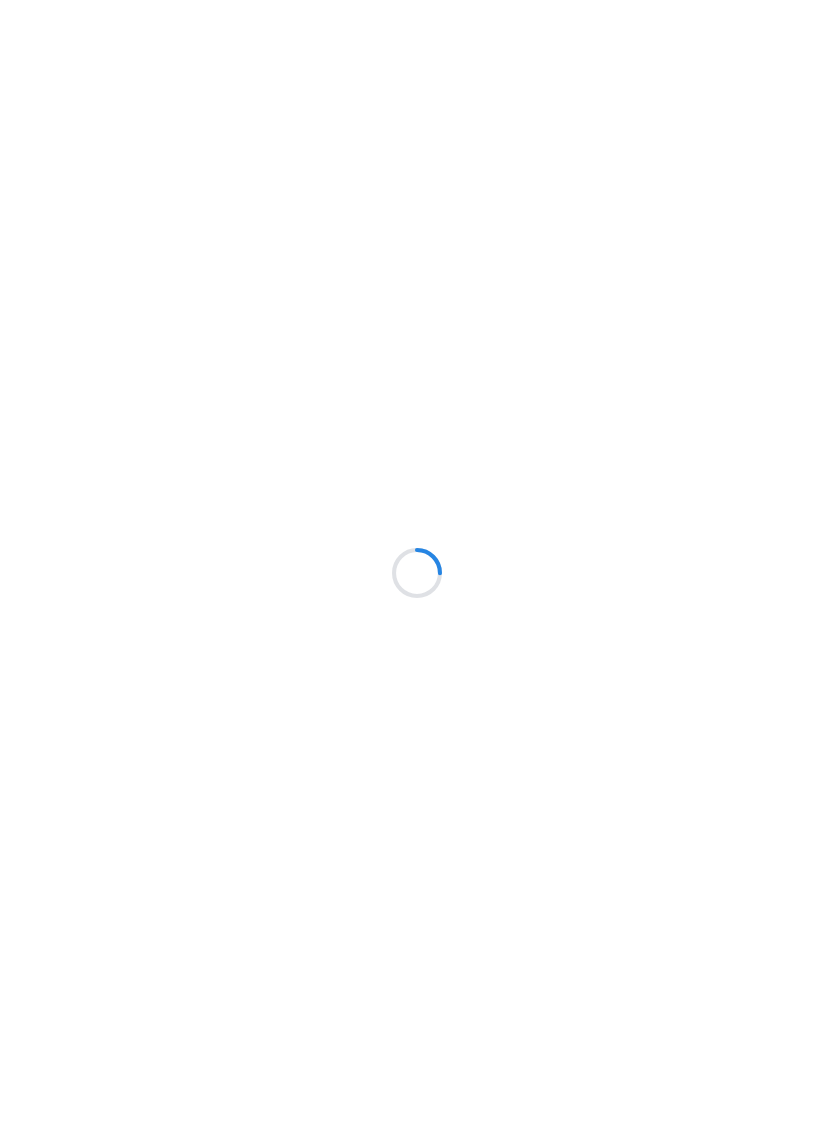 scroll, scrollTop: 0, scrollLeft: 0, axis: both 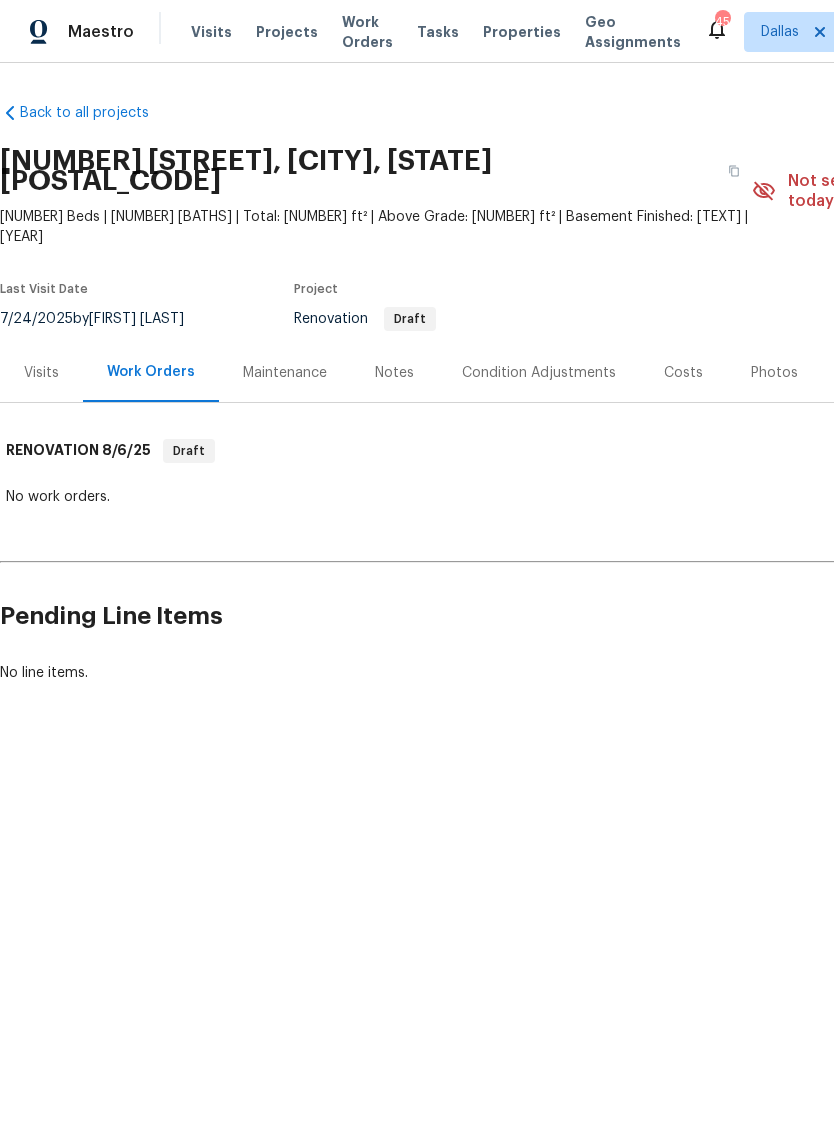 click on "Visits" at bounding box center (211, 32) 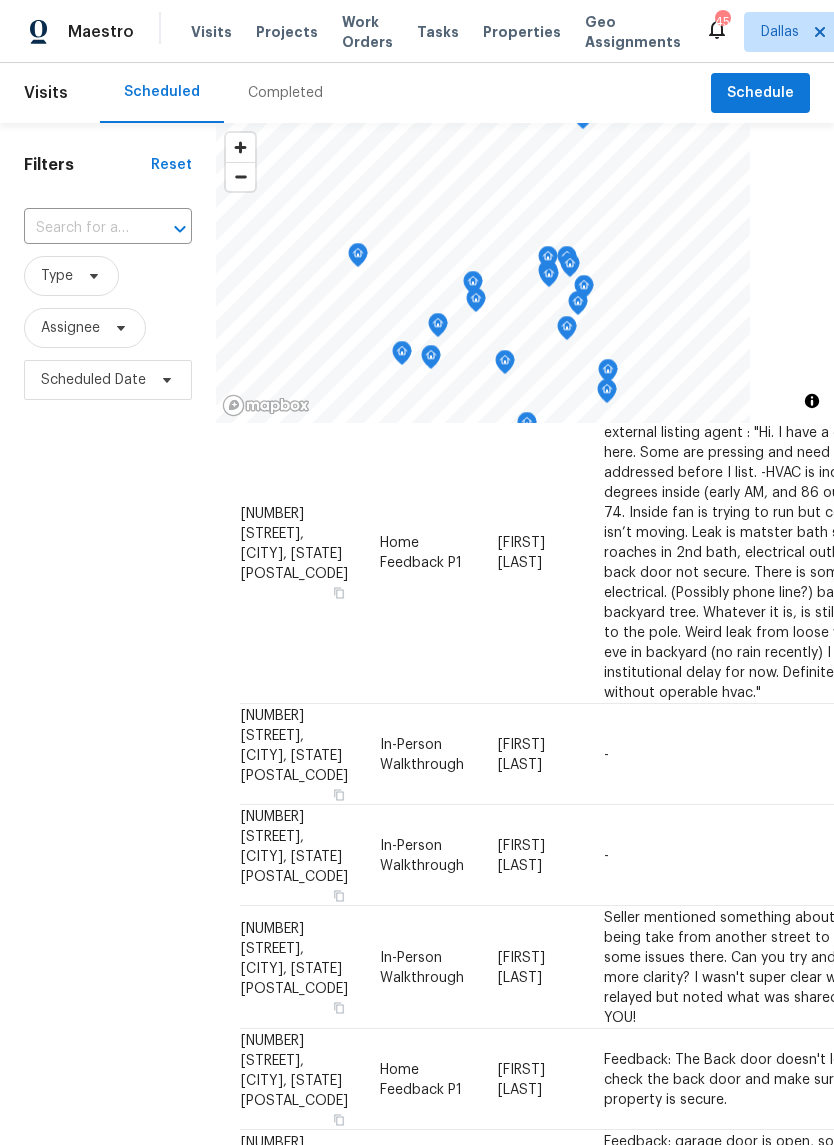 scroll, scrollTop: 1571, scrollLeft: 0, axis: vertical 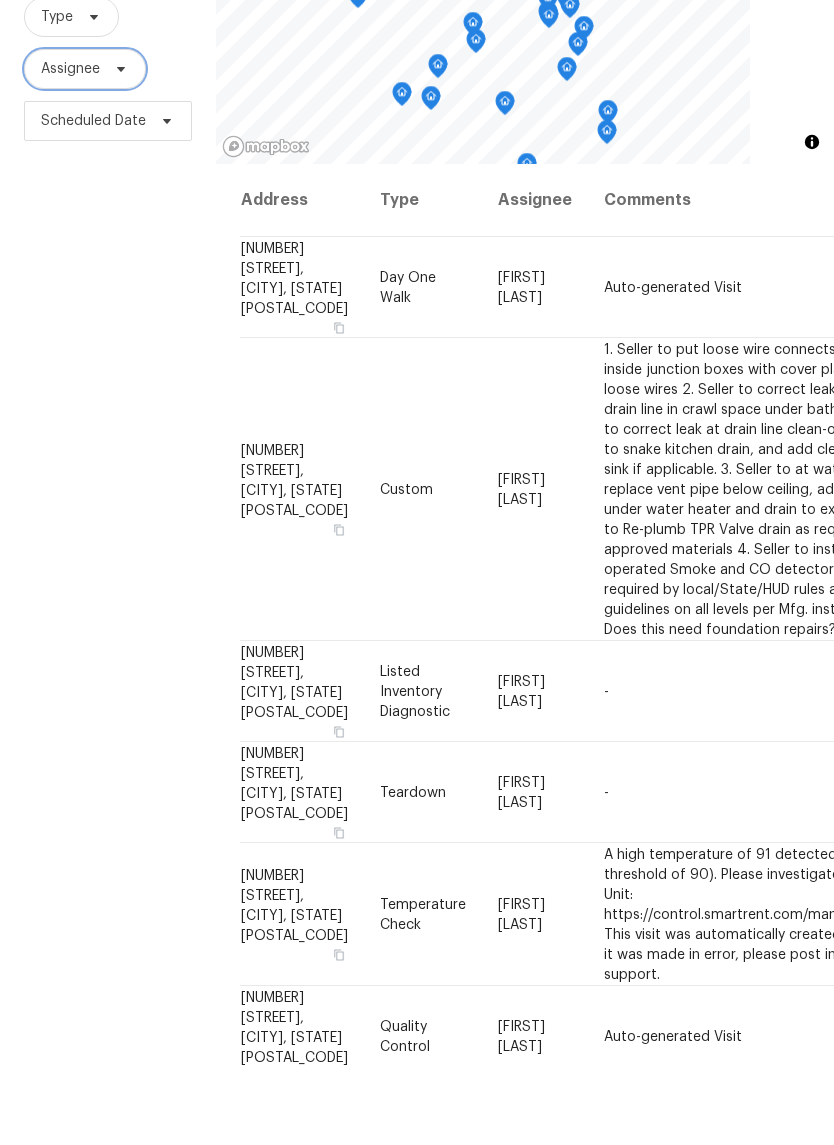 click on "Assignee" at bounding box center (85, 144) 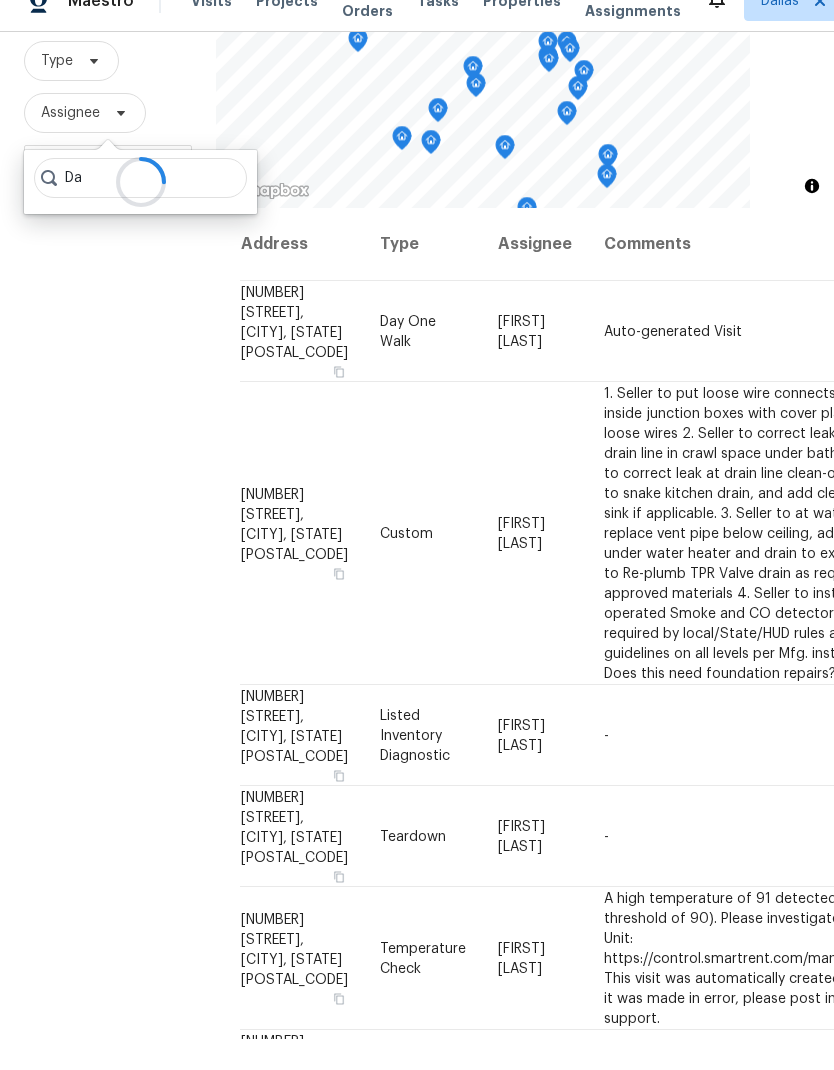 type on "D" 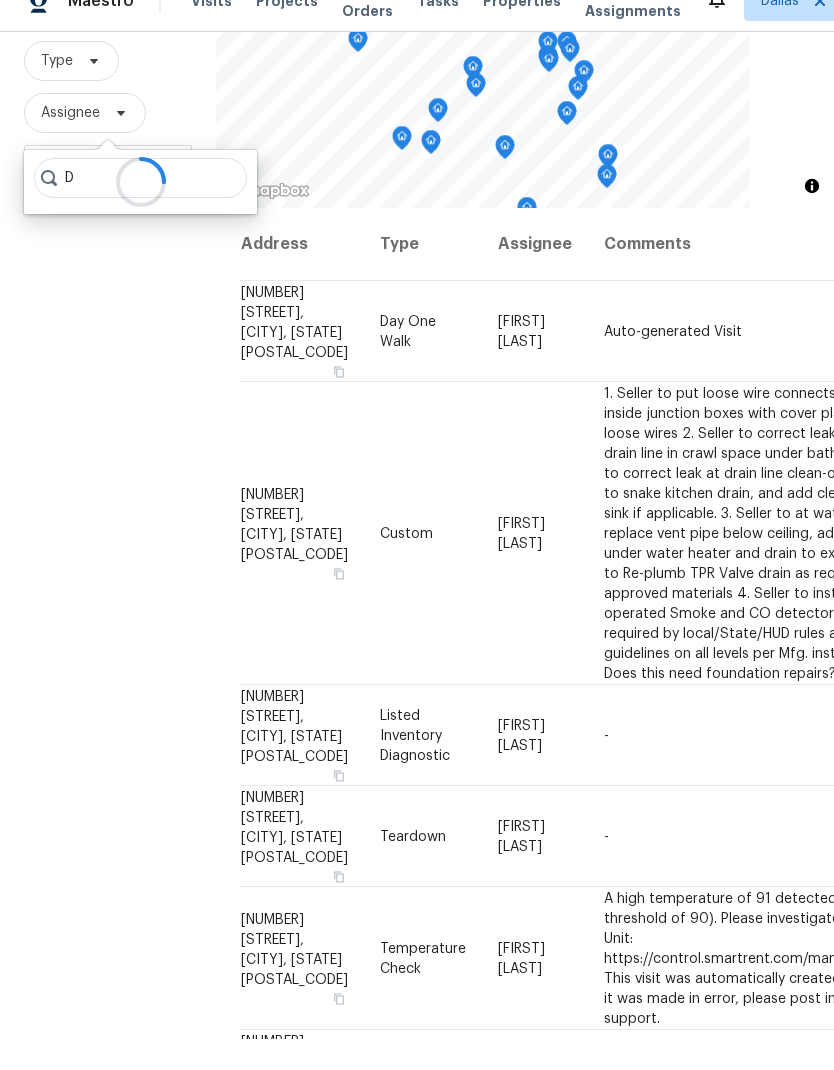 type 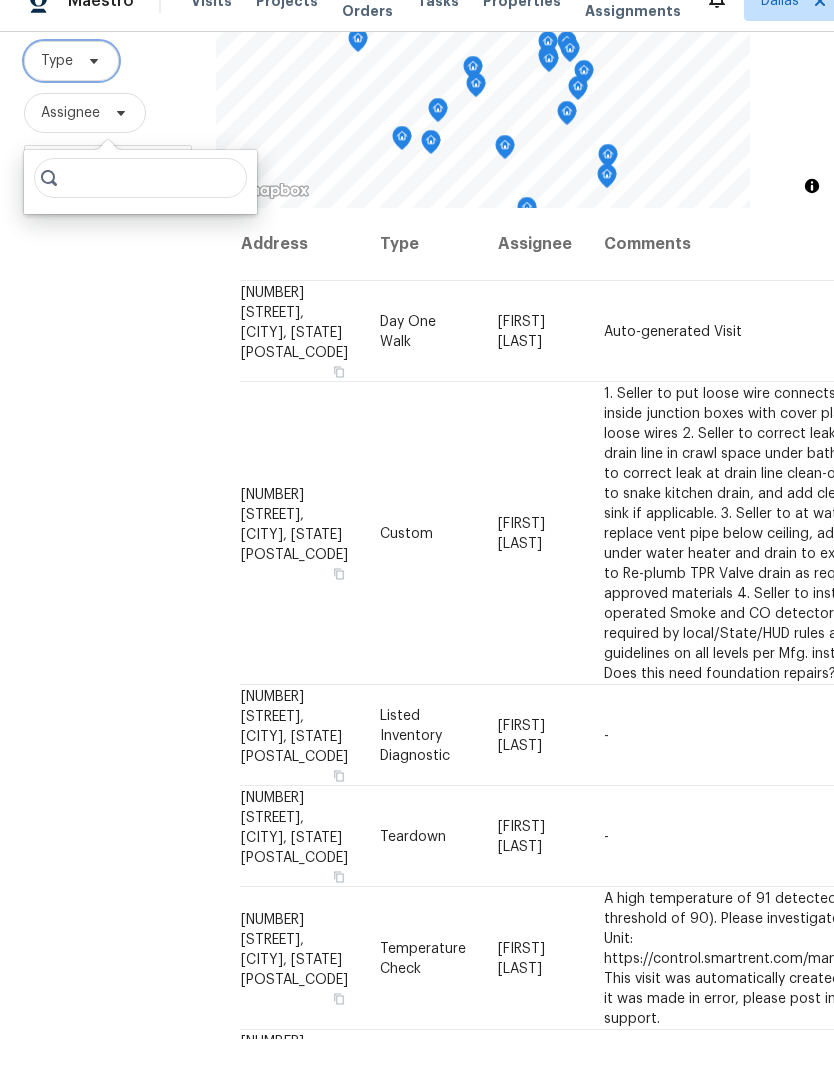 click on "Type" at bounding box center (71, 92) 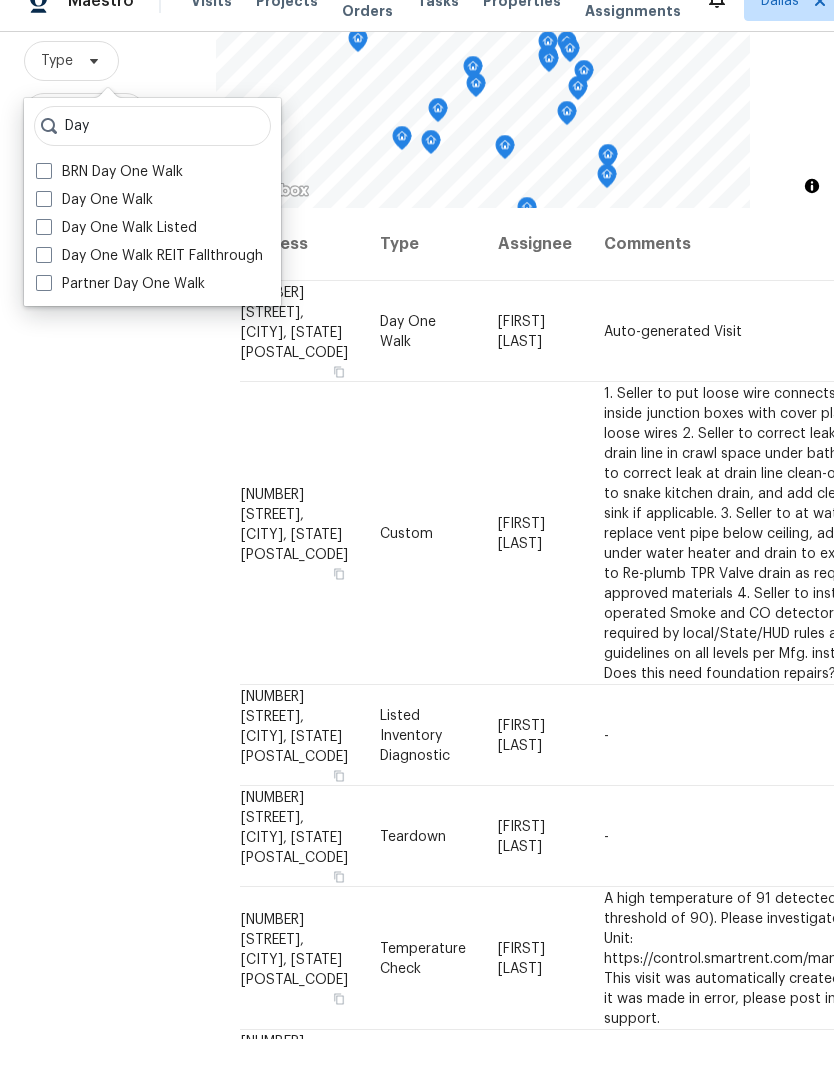 type on "Day" 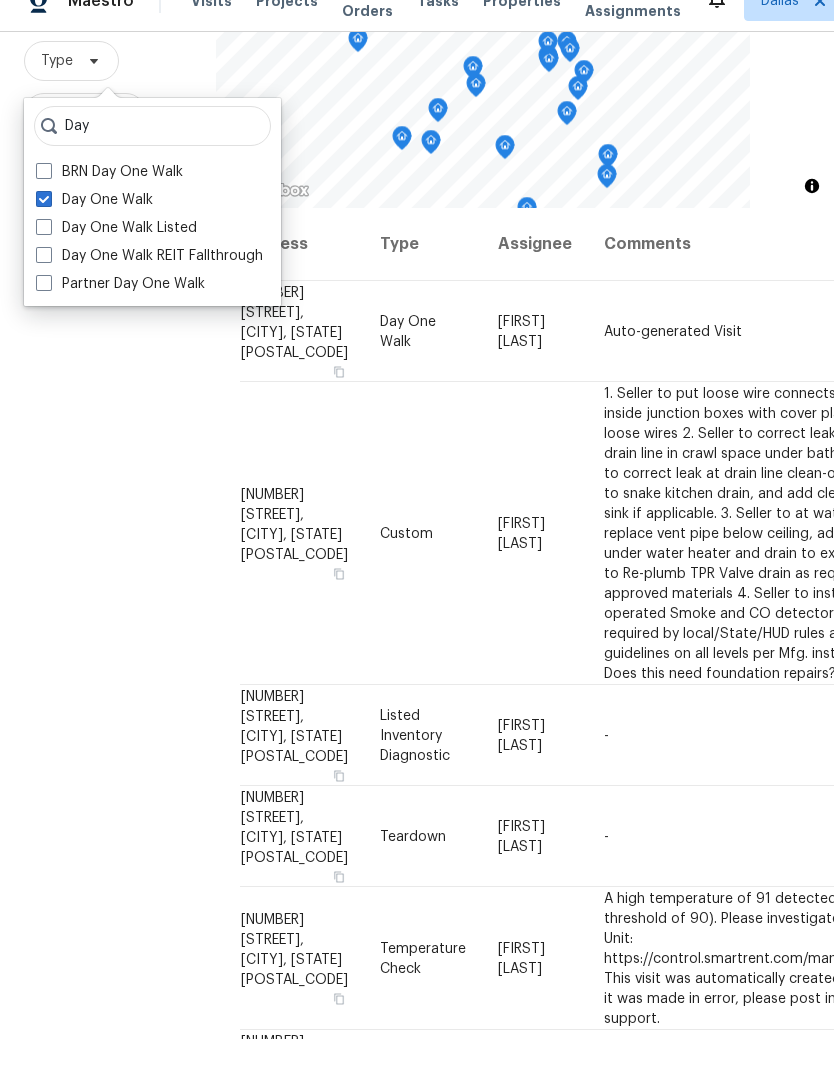 checkbox on "true" 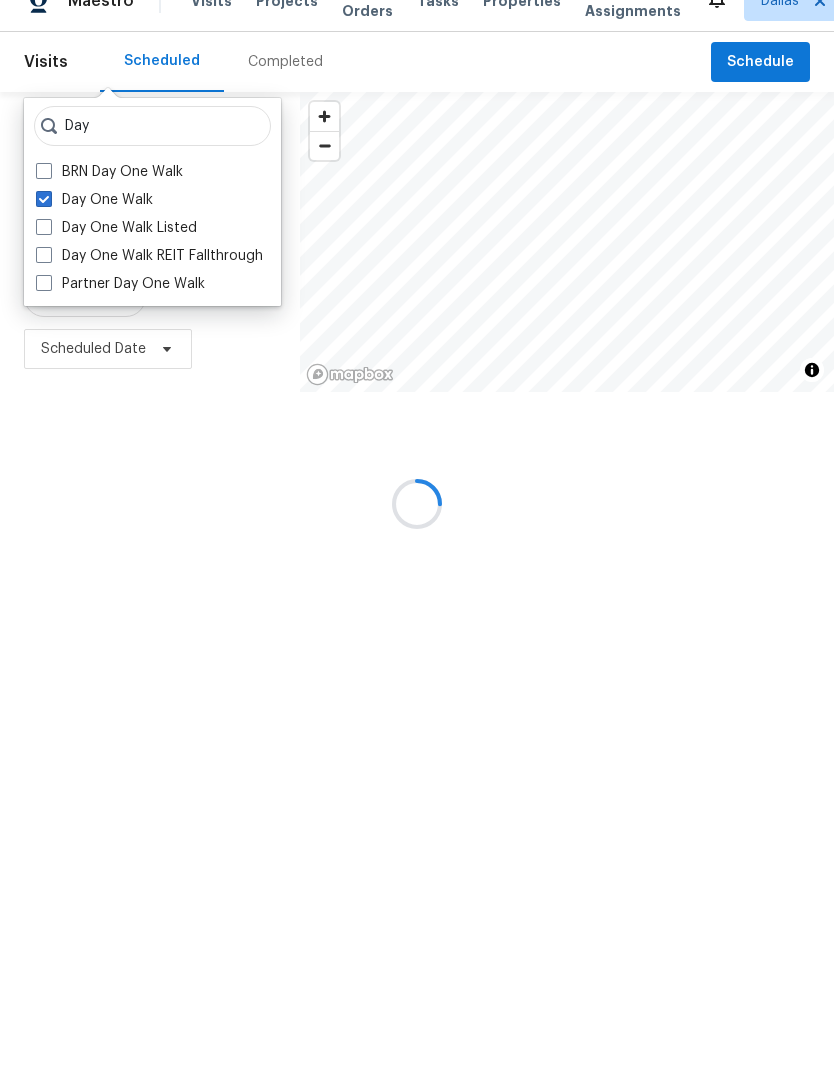 scroll, scrollTop: 0, scrollLeft: 0, axis: both 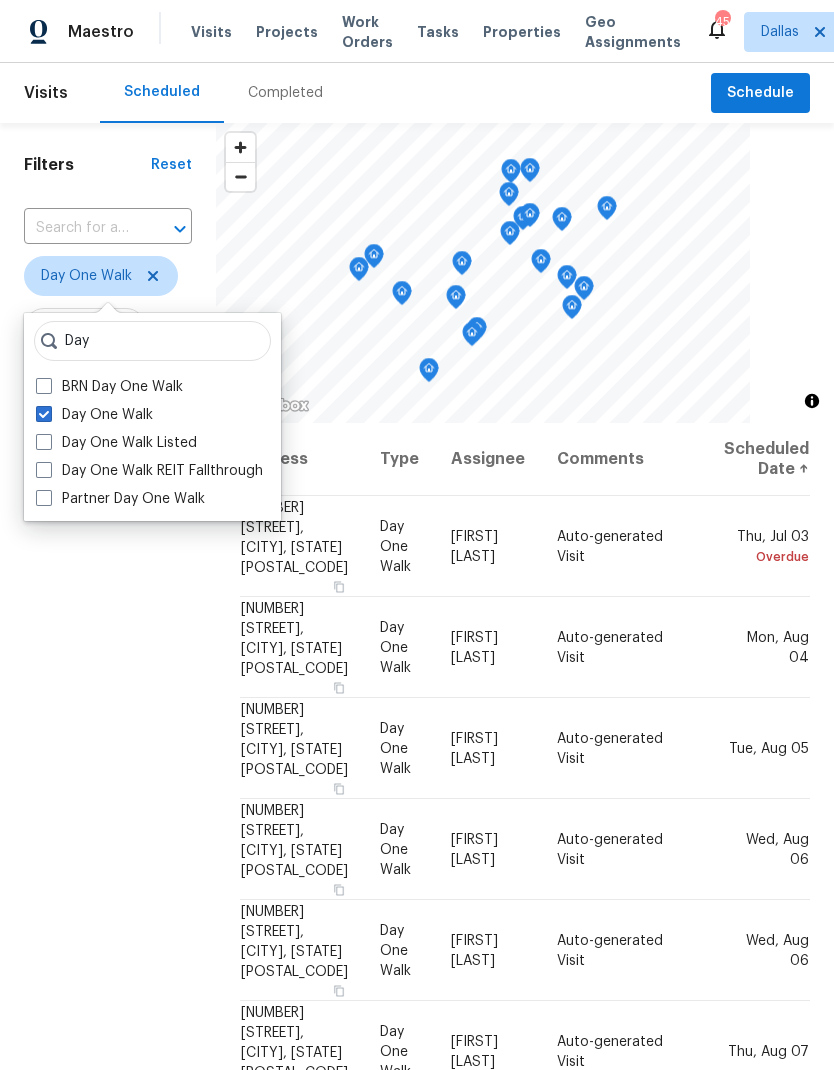 click on "Filters Reset ​ Day One Walk Assignee Scheduled Date" at bounding box center (108, 701) 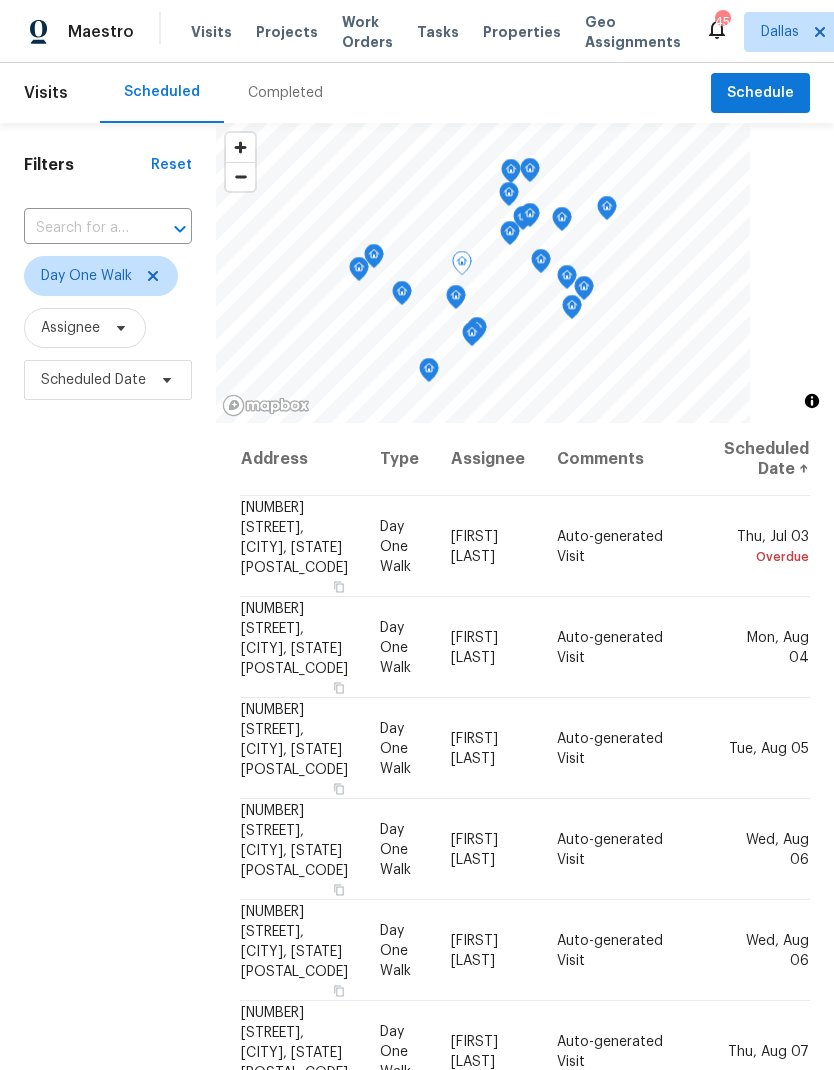 click 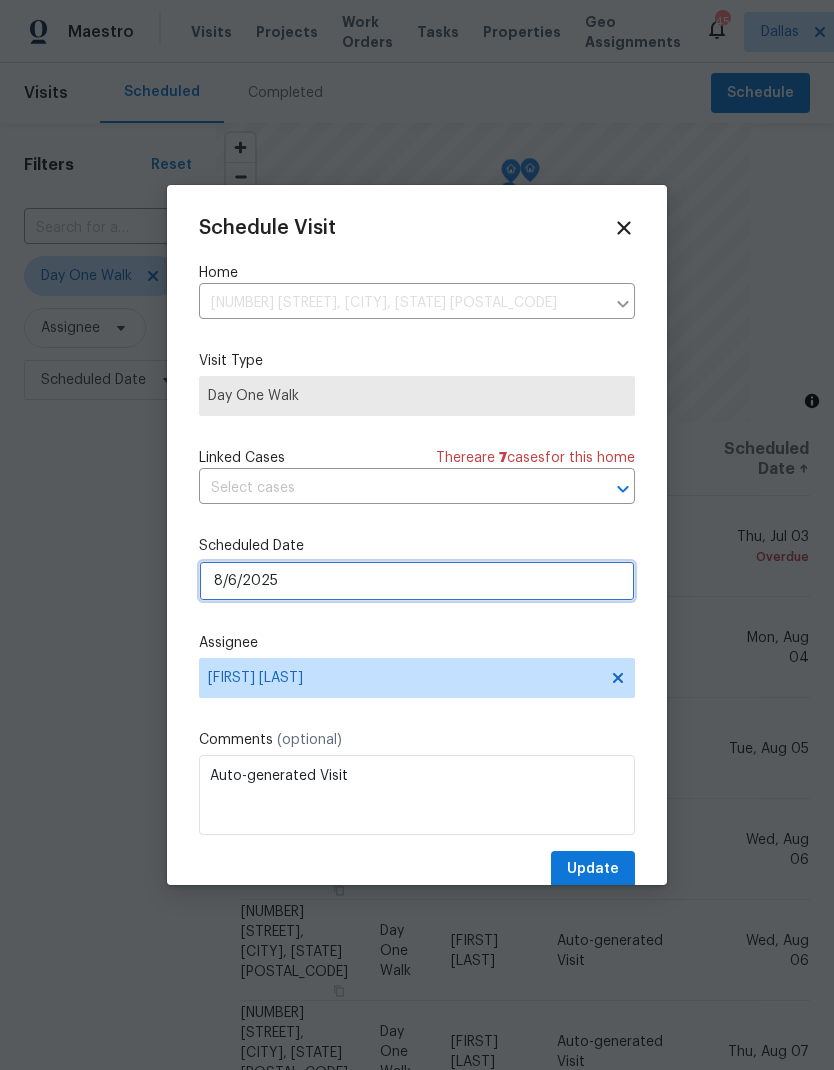 click on "8/6/2025" at bounding box center (417, 581) 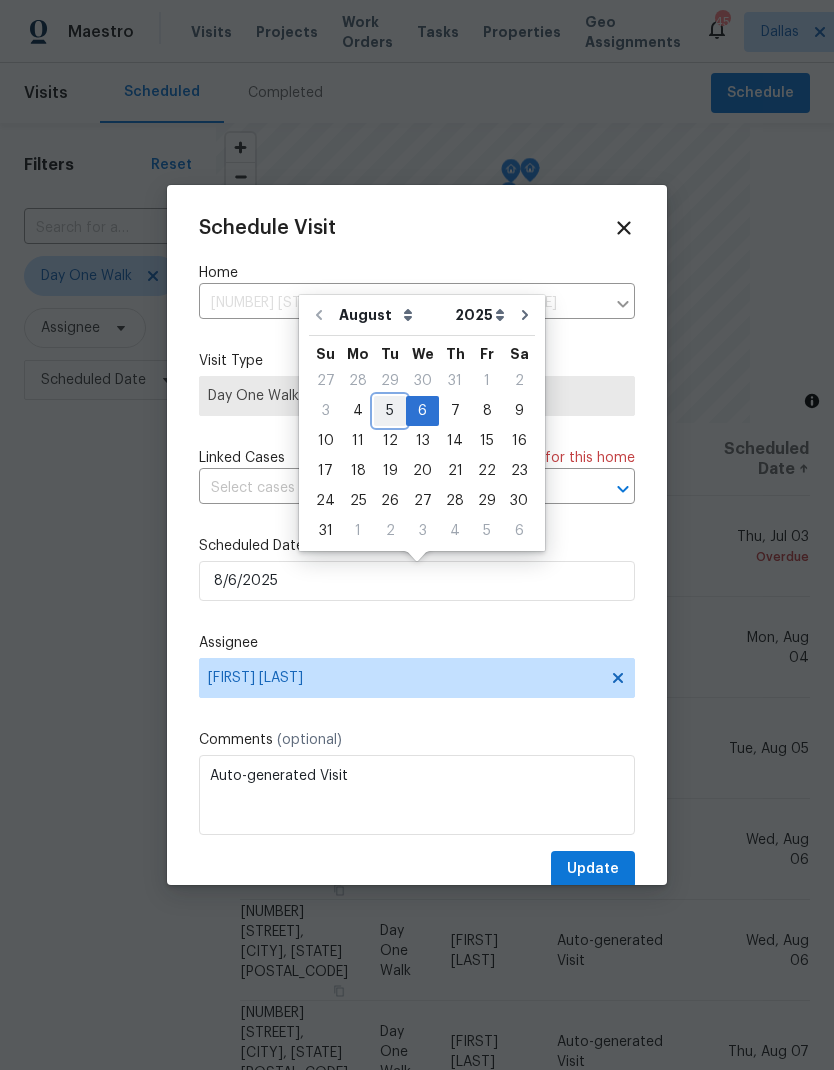 click on "5" at bounding box center [390, 411] 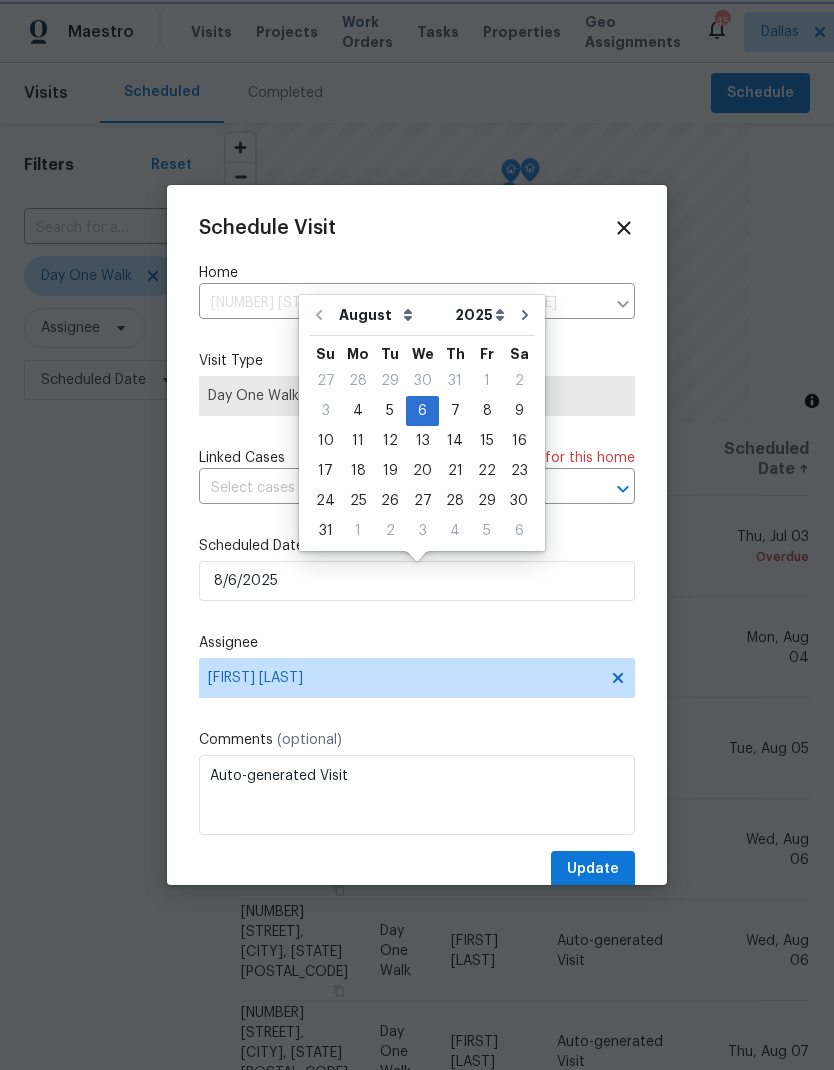 type on "8/5/2025" 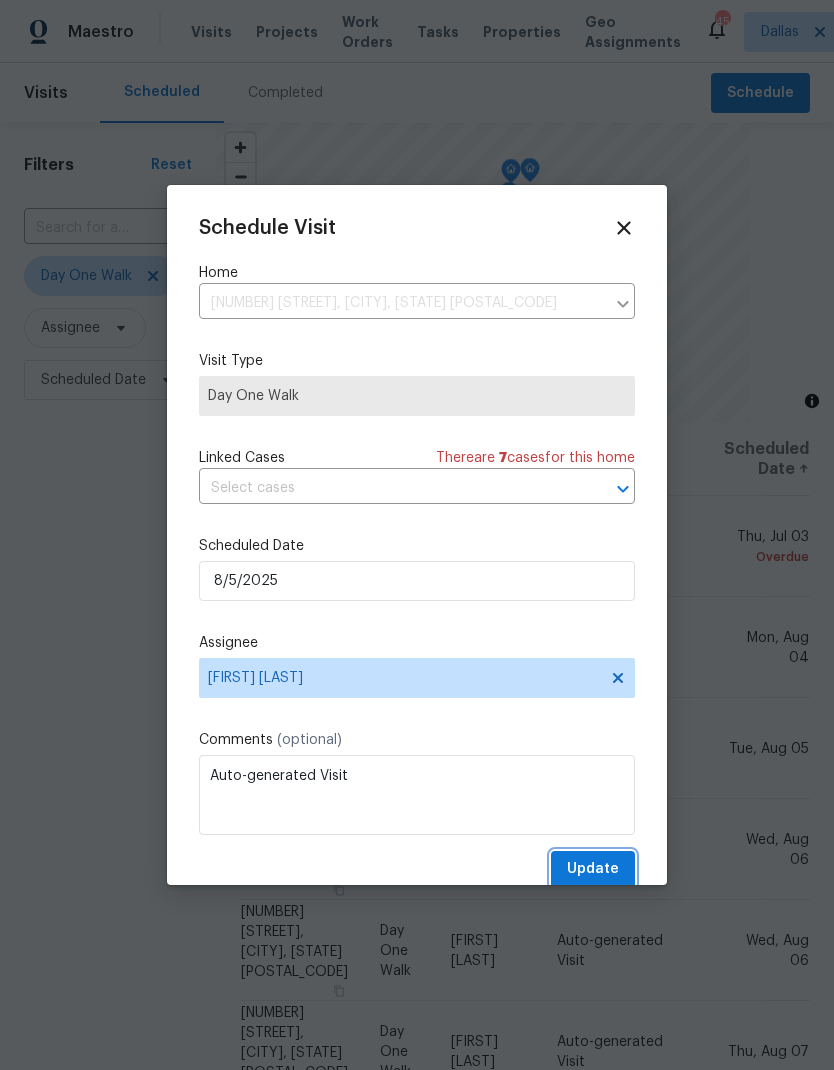 click on "Update" at bounding box center [593, 869] 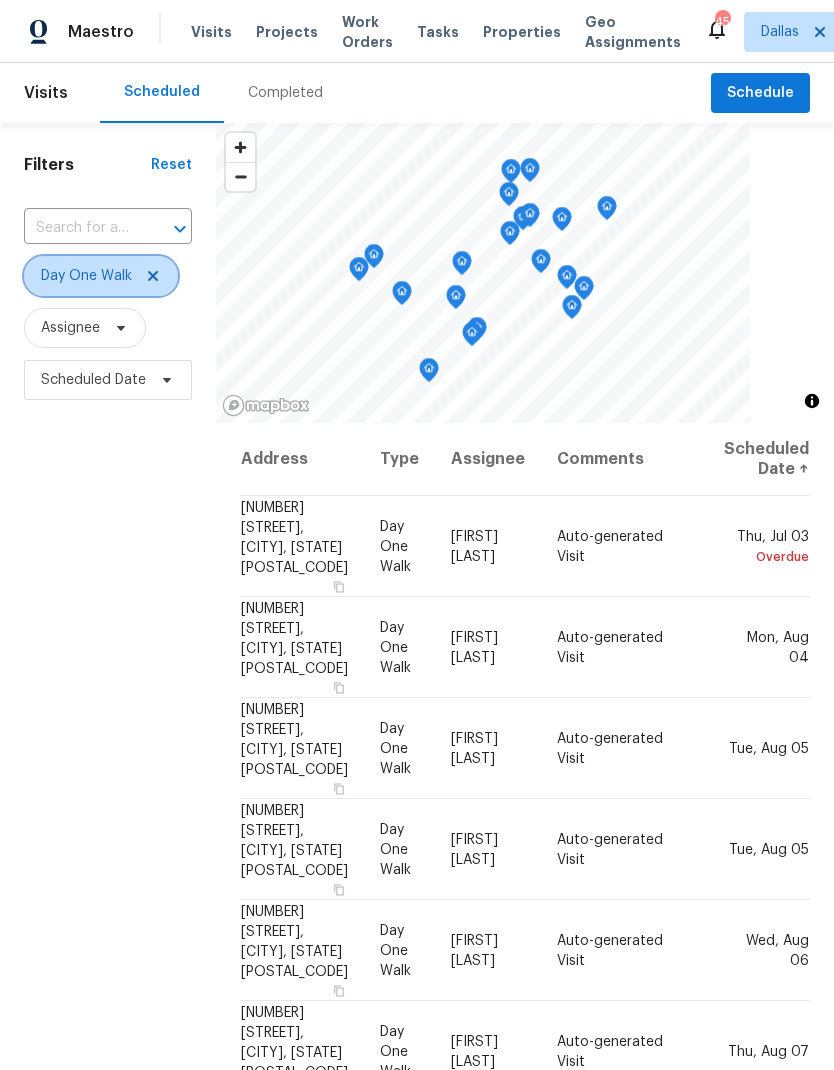 click 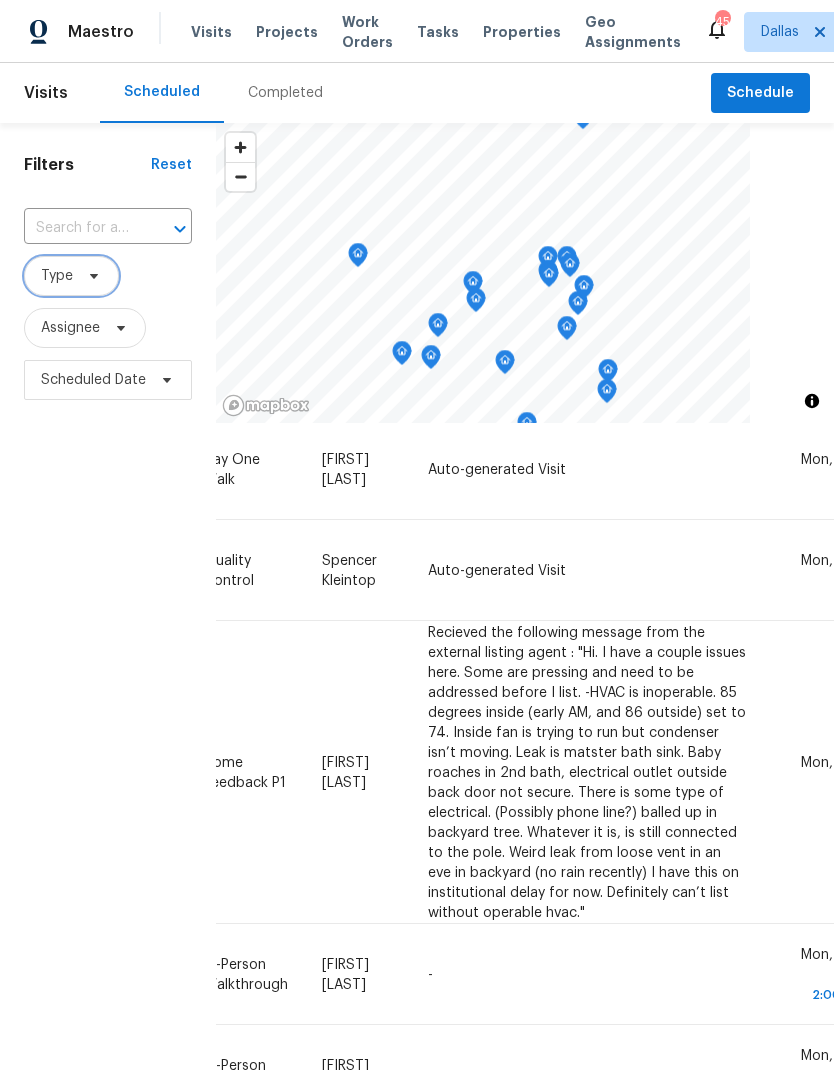 scroll, scrollTop: 1345, scrollLeft: 173, axis: both 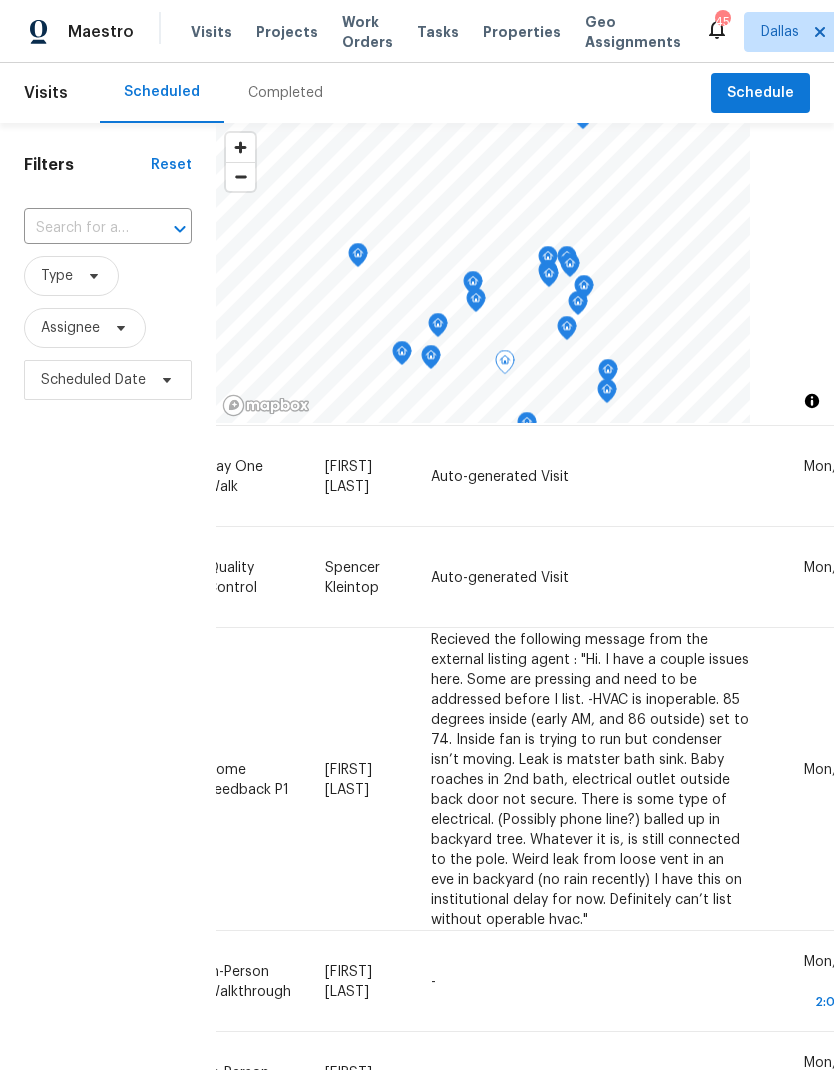 click 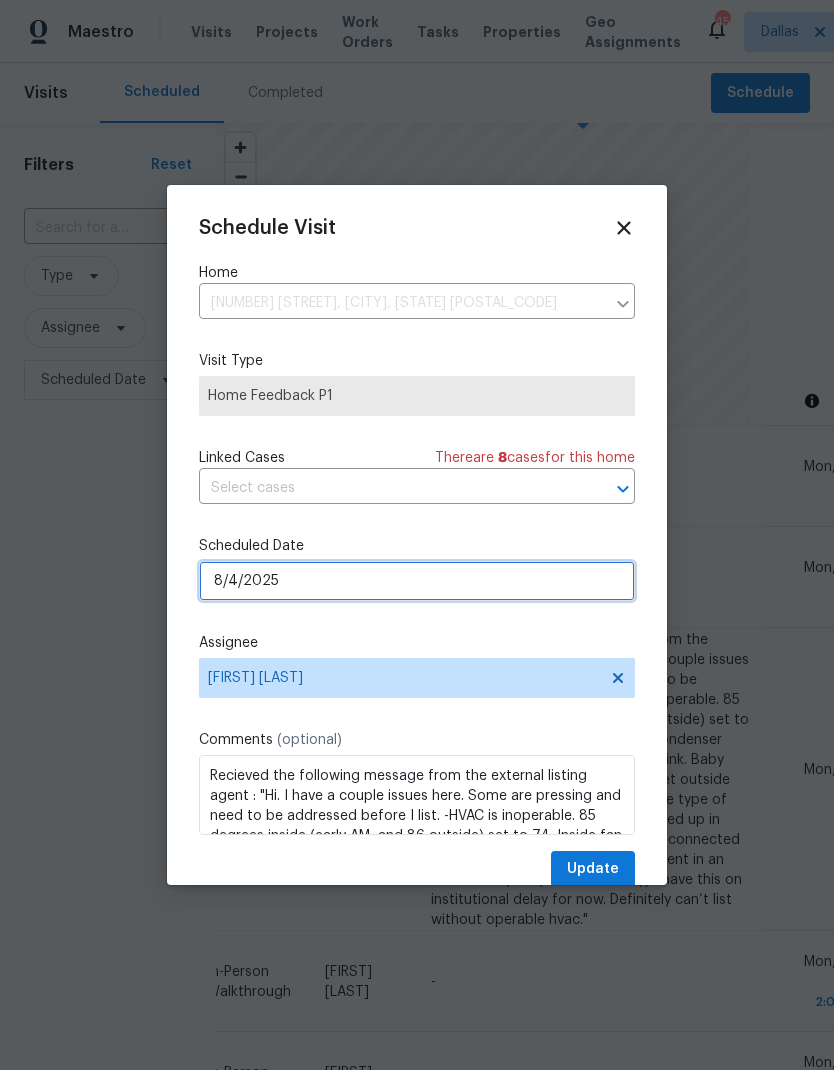 click on "8/4/2025" at bounding box center (417, 581) 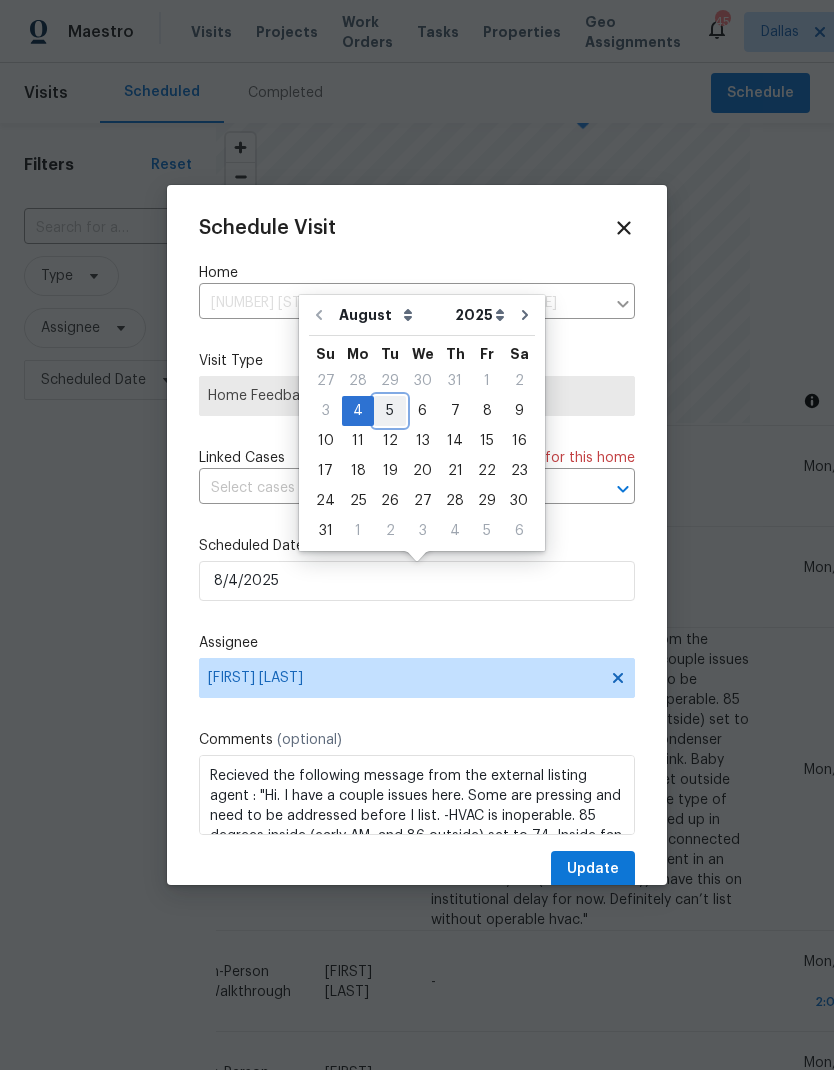 click on "5" at bounding box center [390, 411] 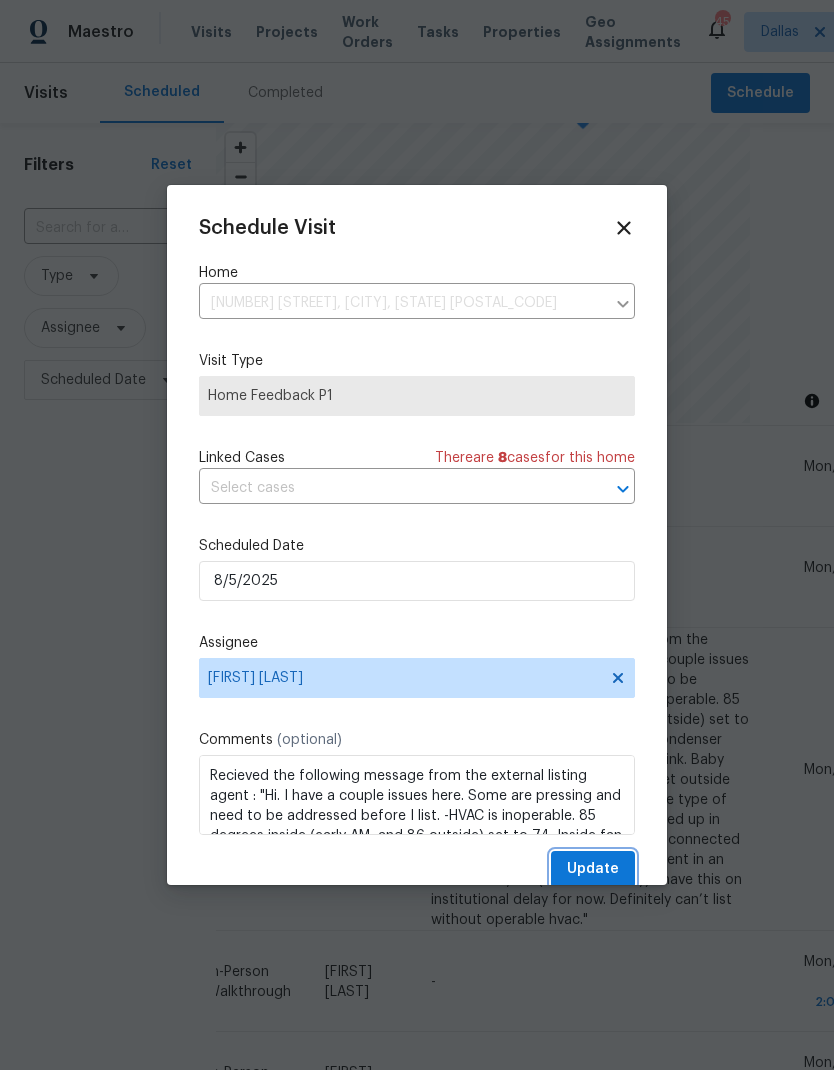 click on "Update" at bounding box center (593, 869) 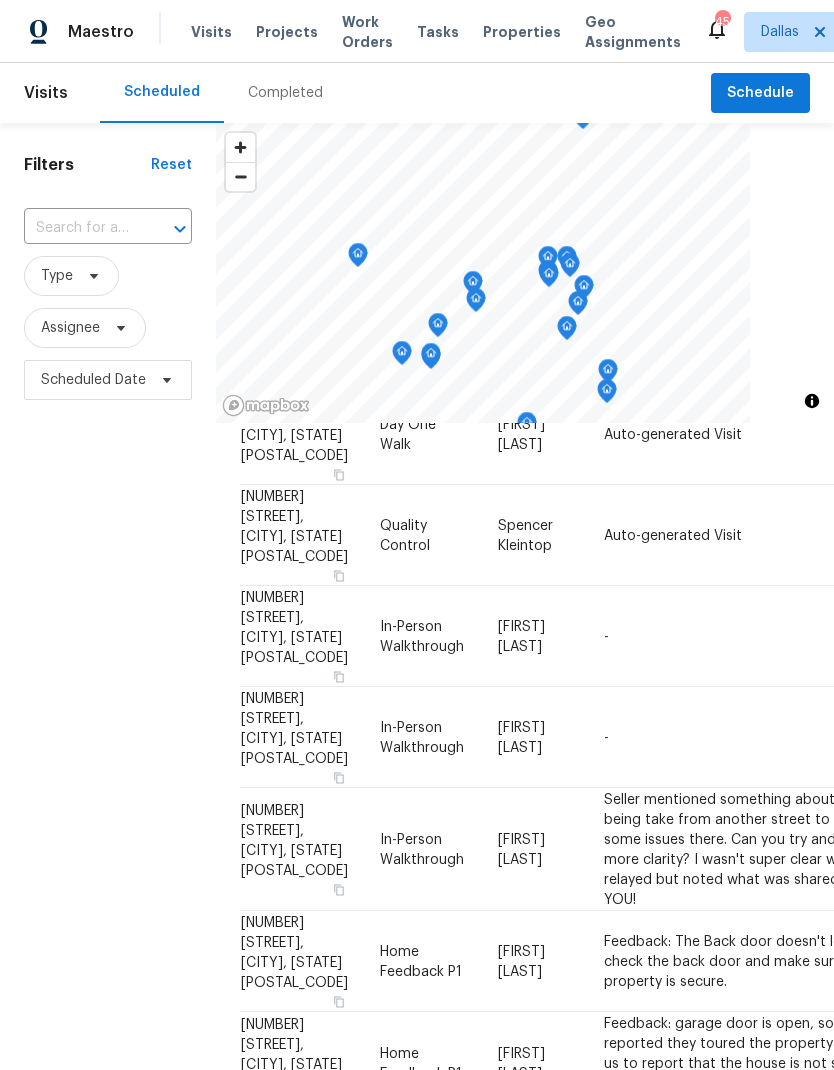 scroll, scrollTop: 1386, scrollLeft: 0, axis: vertical 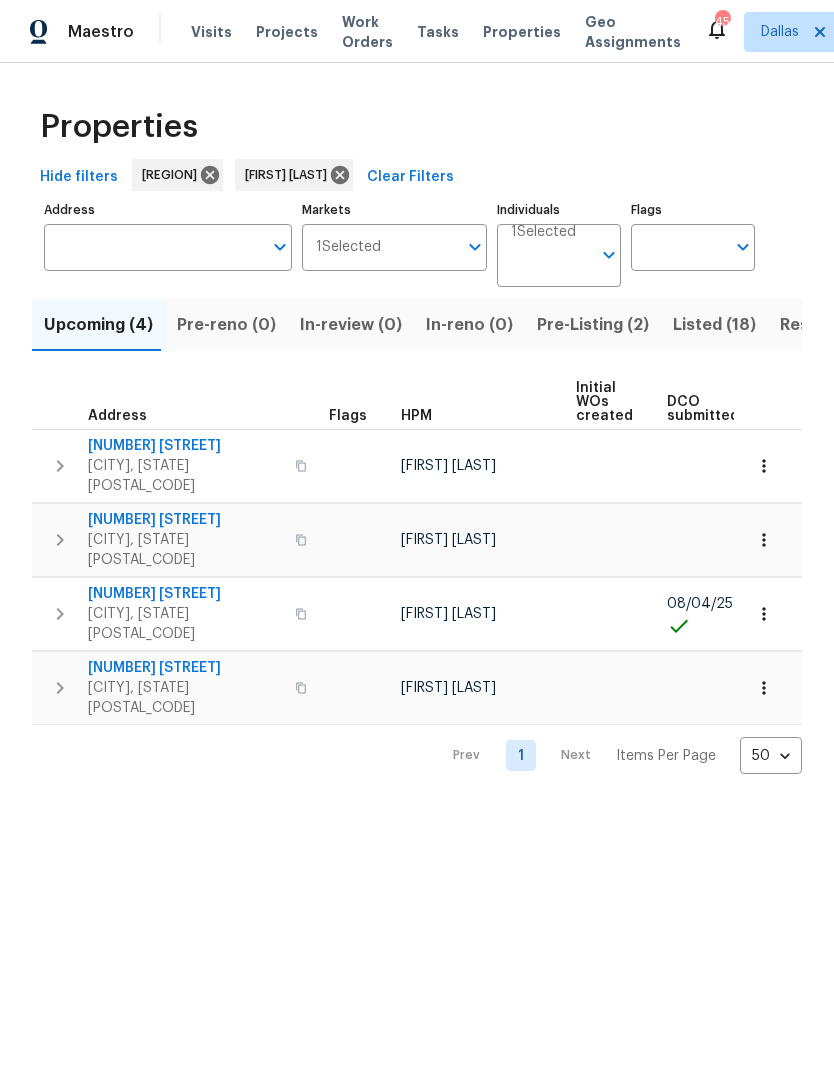 click on "Listed (18)" at bounding box center (714, 325) 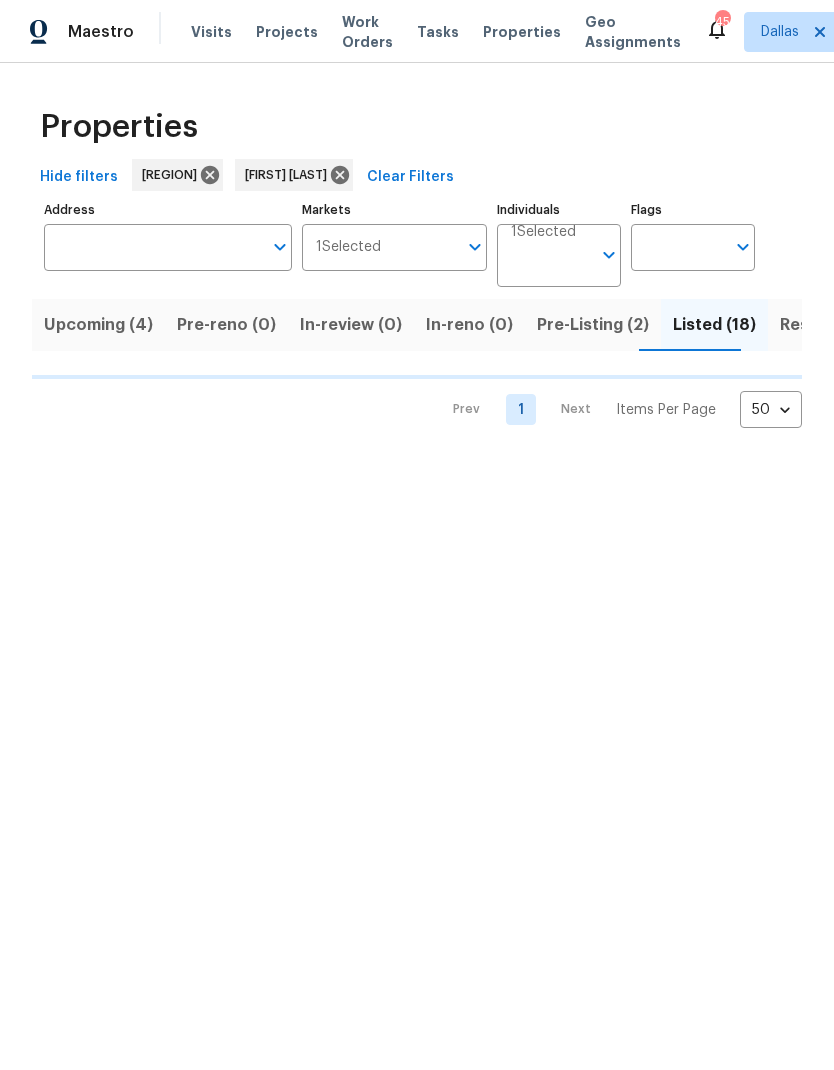 click on "Pre-Listing (2)" at bounding box center [593, 325] 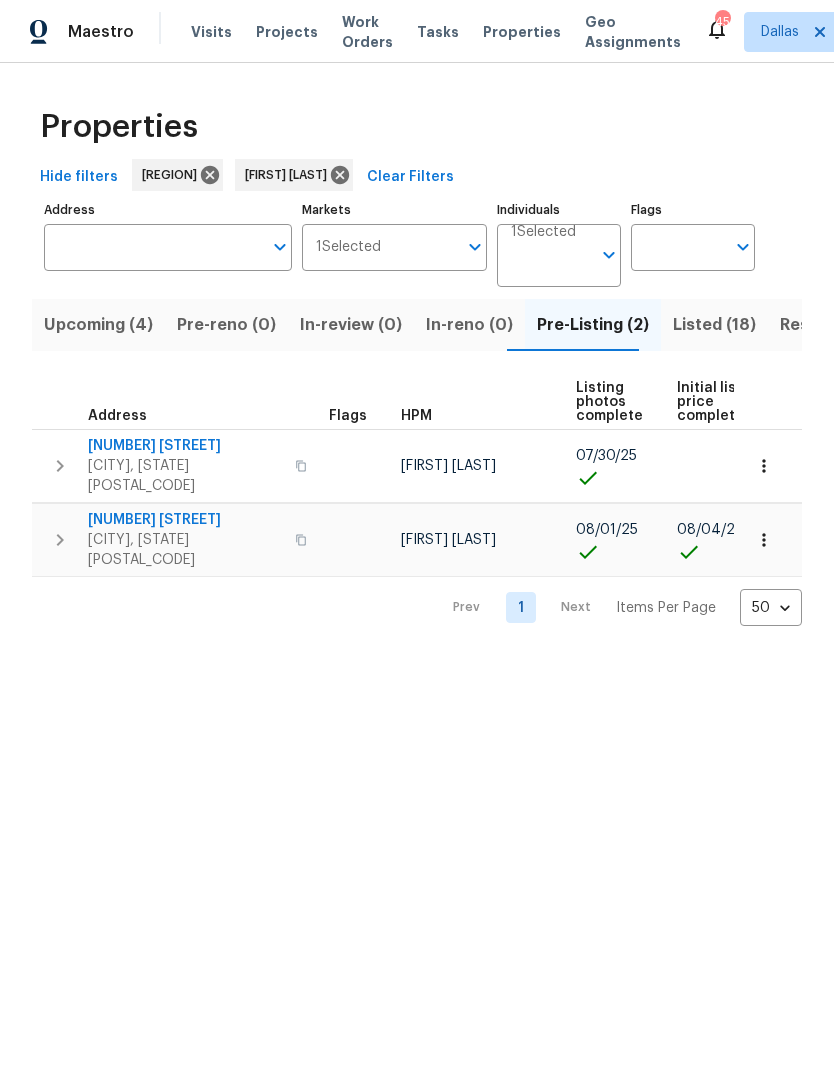 scroll, scrollTop: 0, scrollLeft: 0, axis: both 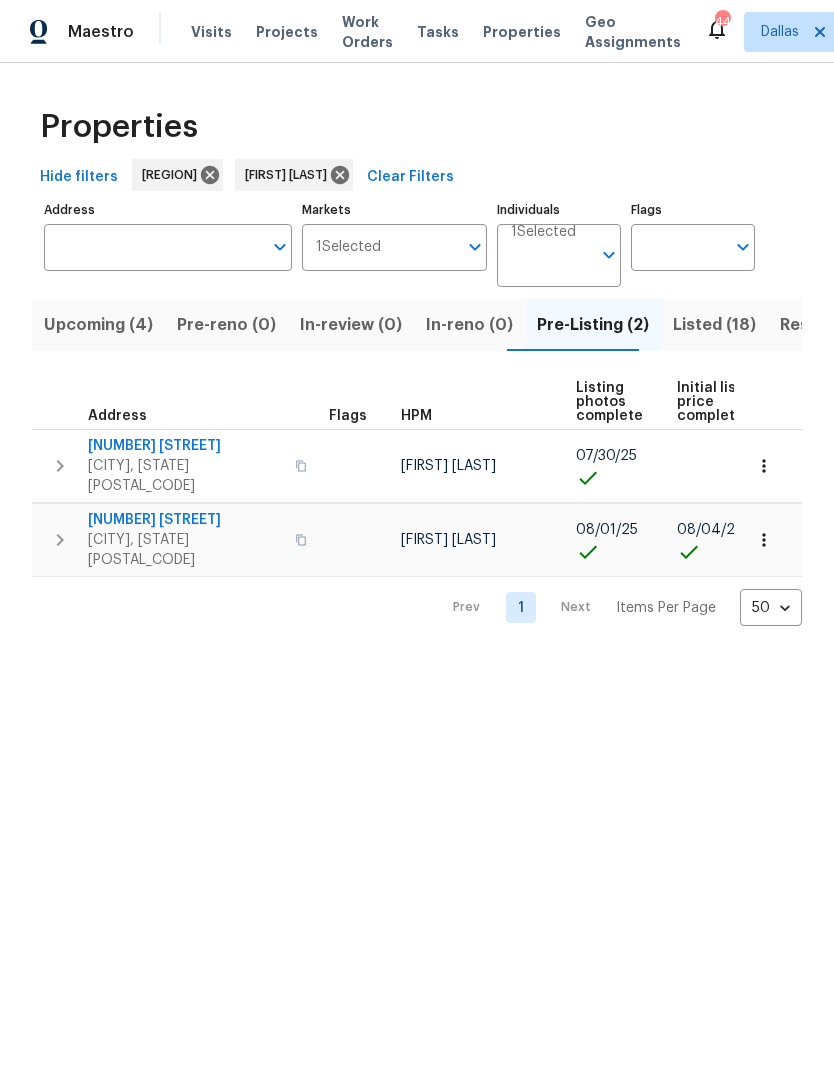 click on "Upcoming (4)" at bounding box center (98, 325) 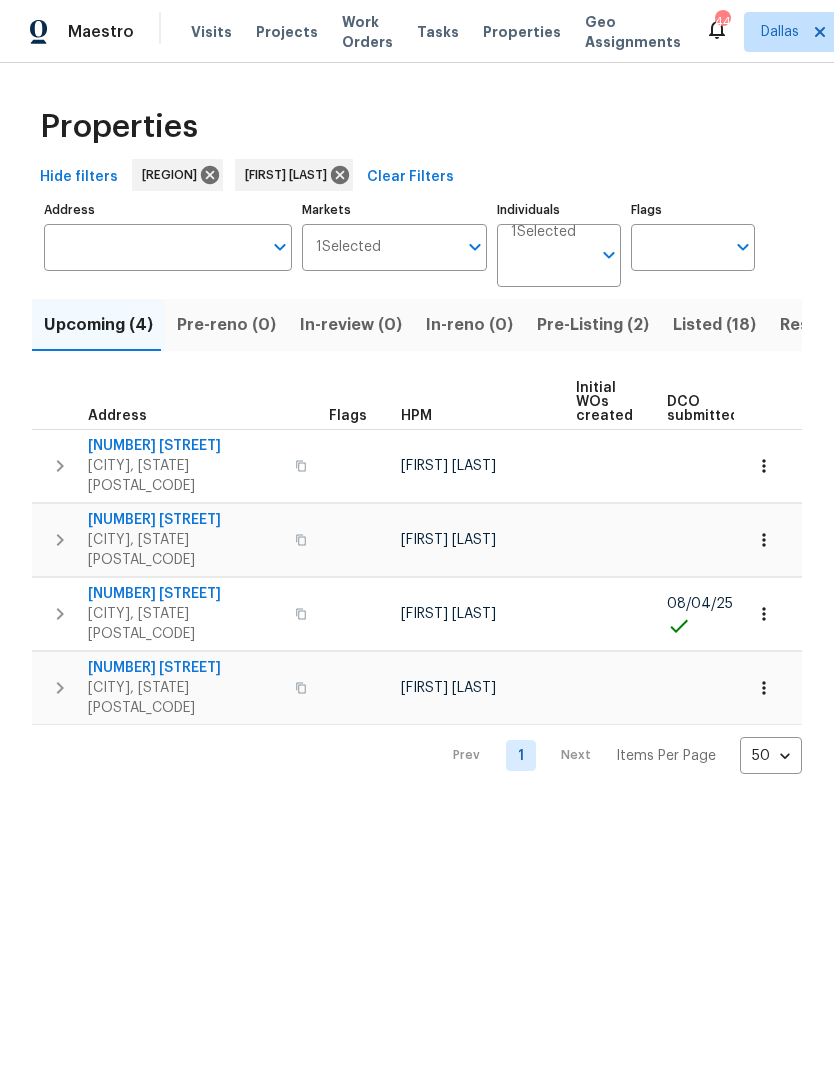 click 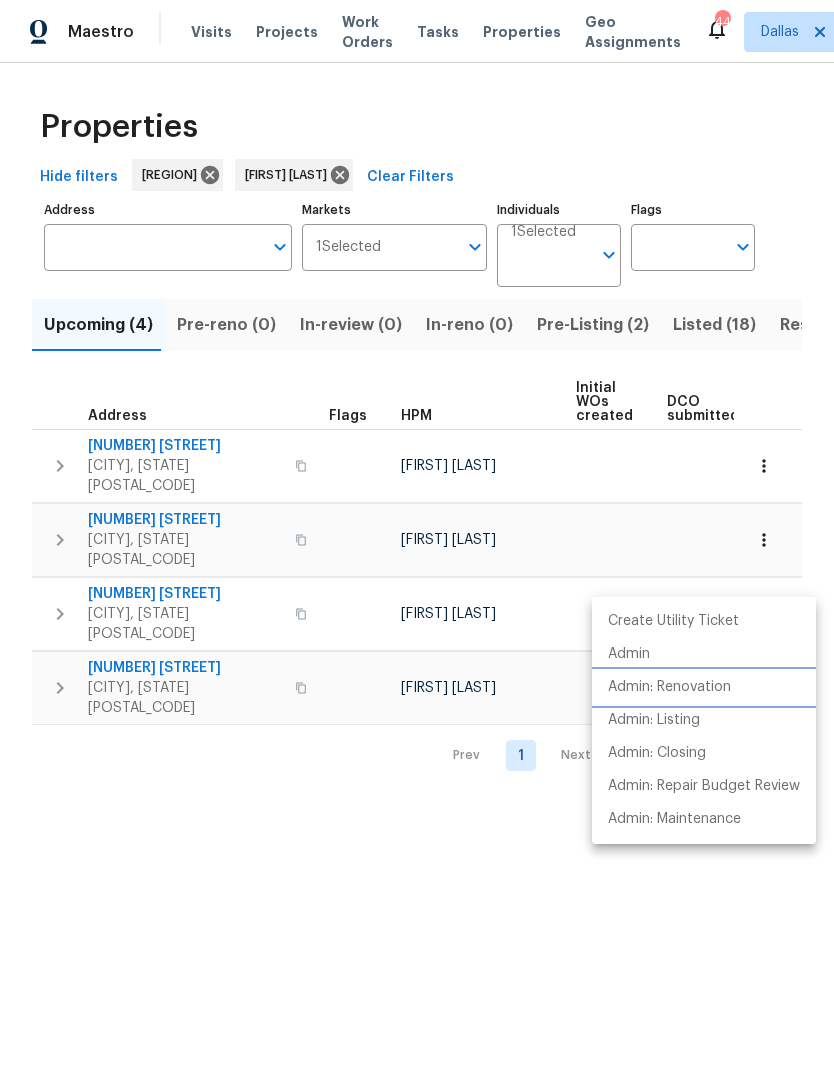 click on "Admin: Renovation" at bounding box center [669, 687] 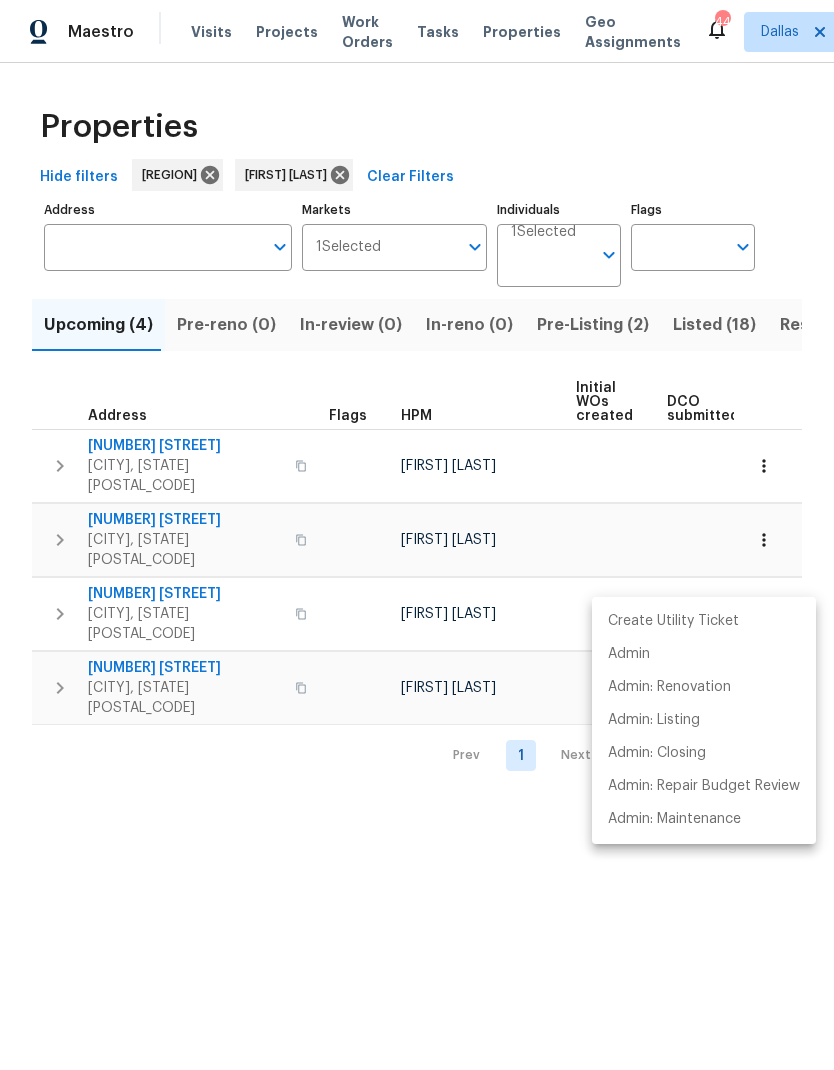 click at bounding box center [417, 535] 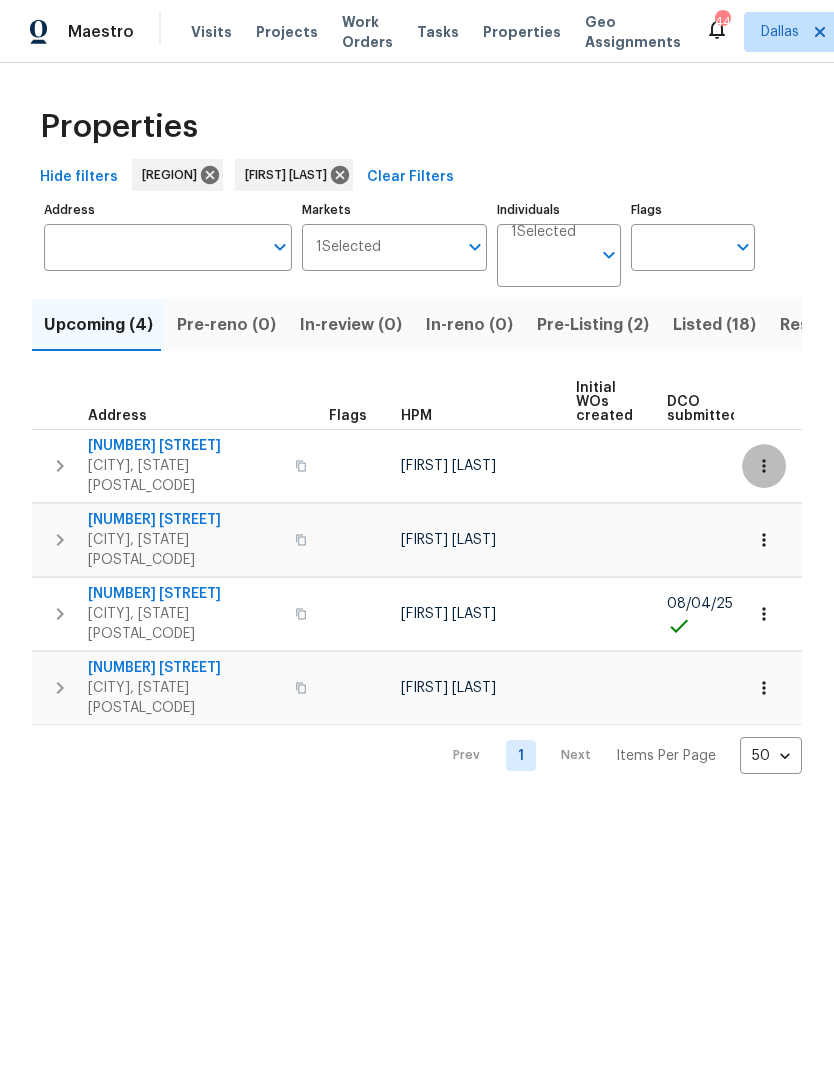 click 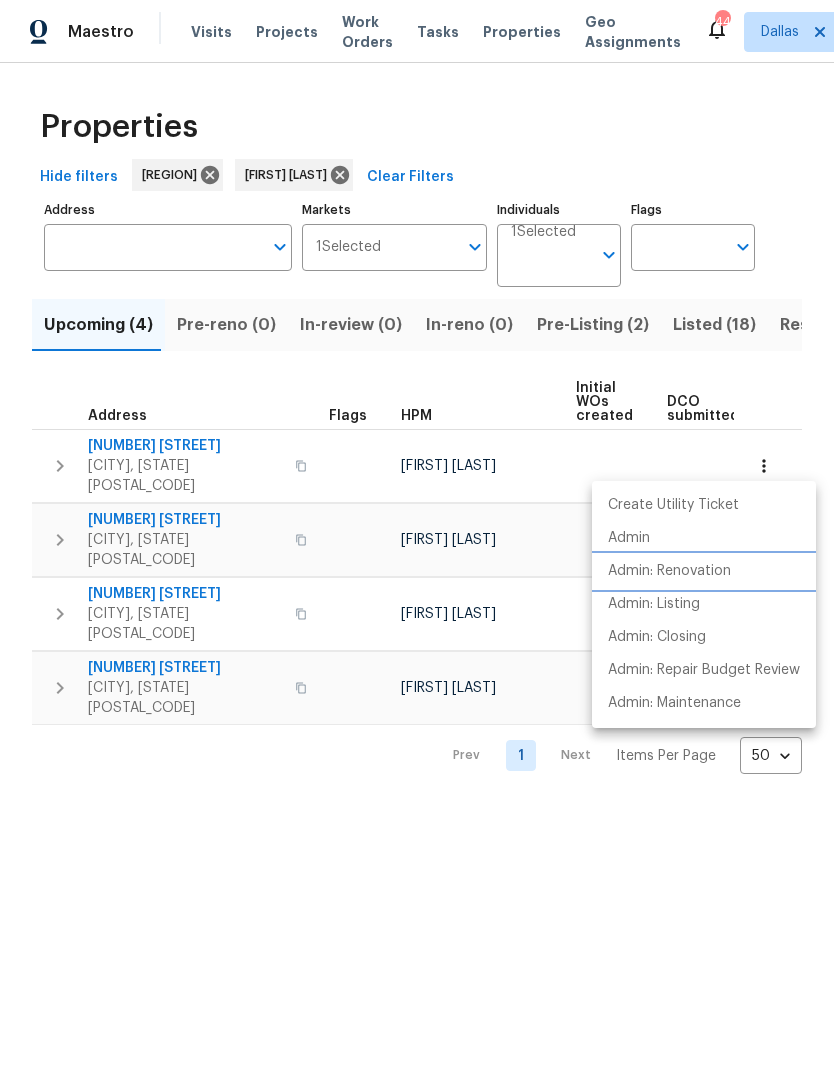 click on "Admin: Renovation" at bounding box center (669, 571) 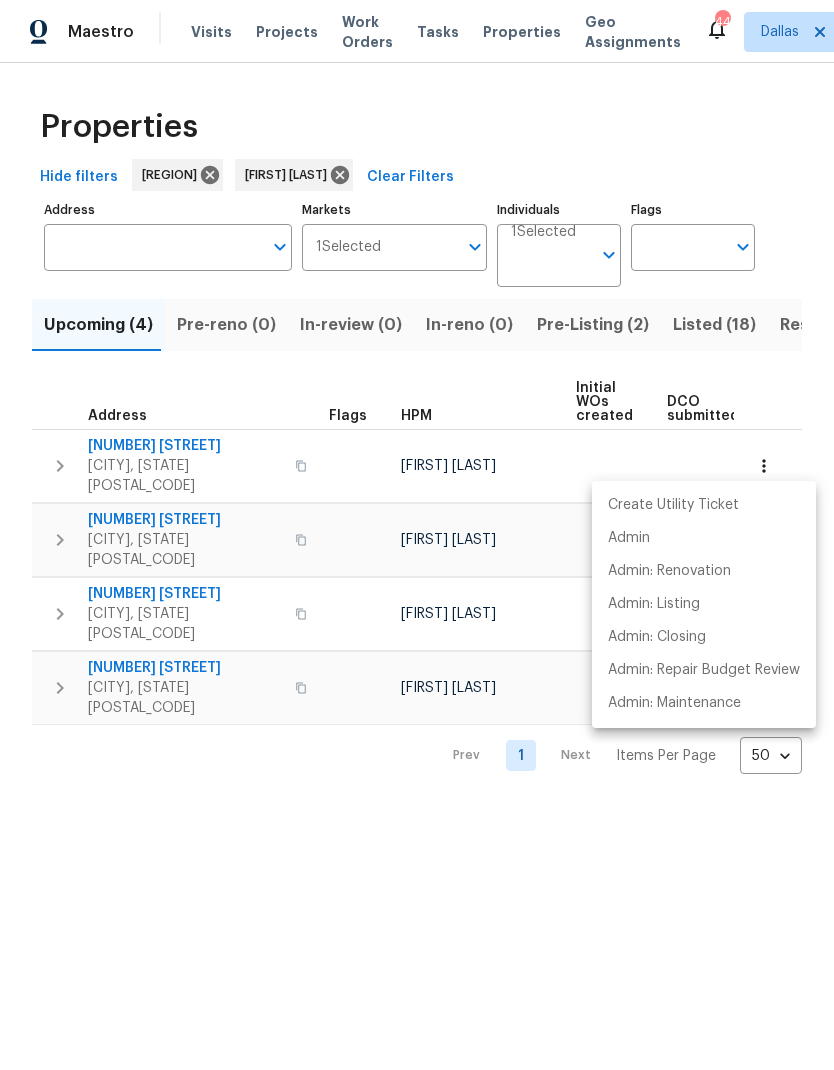 click at bounding box center [417, 535] 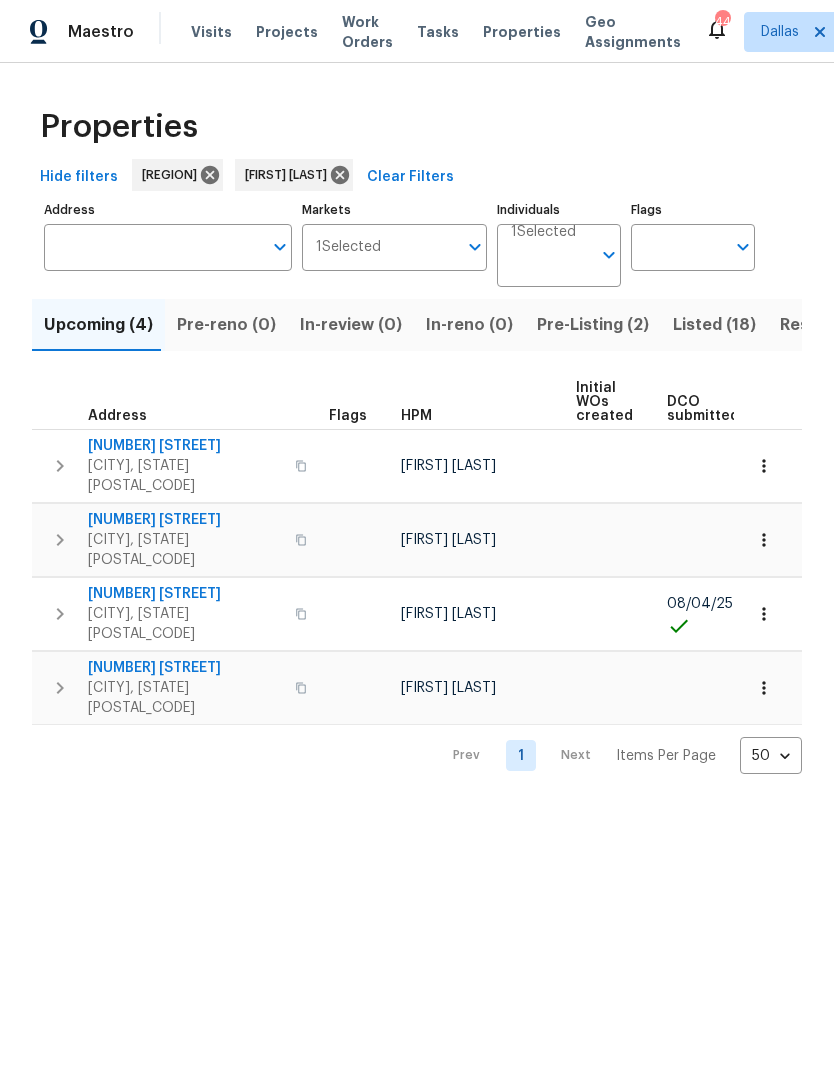 scroll, scrollTop: 0, scrollLeft: 0, axis: both 